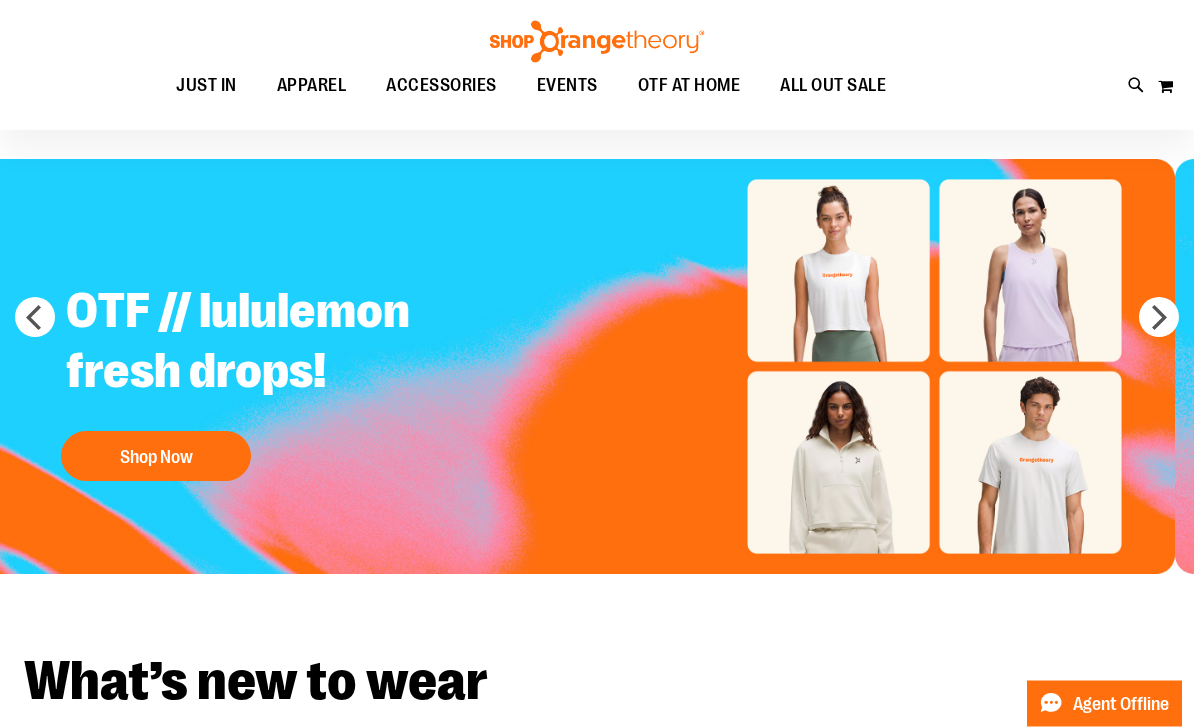 scroll, scrollTop: 63, scrollLeft: 0, axis: vertical 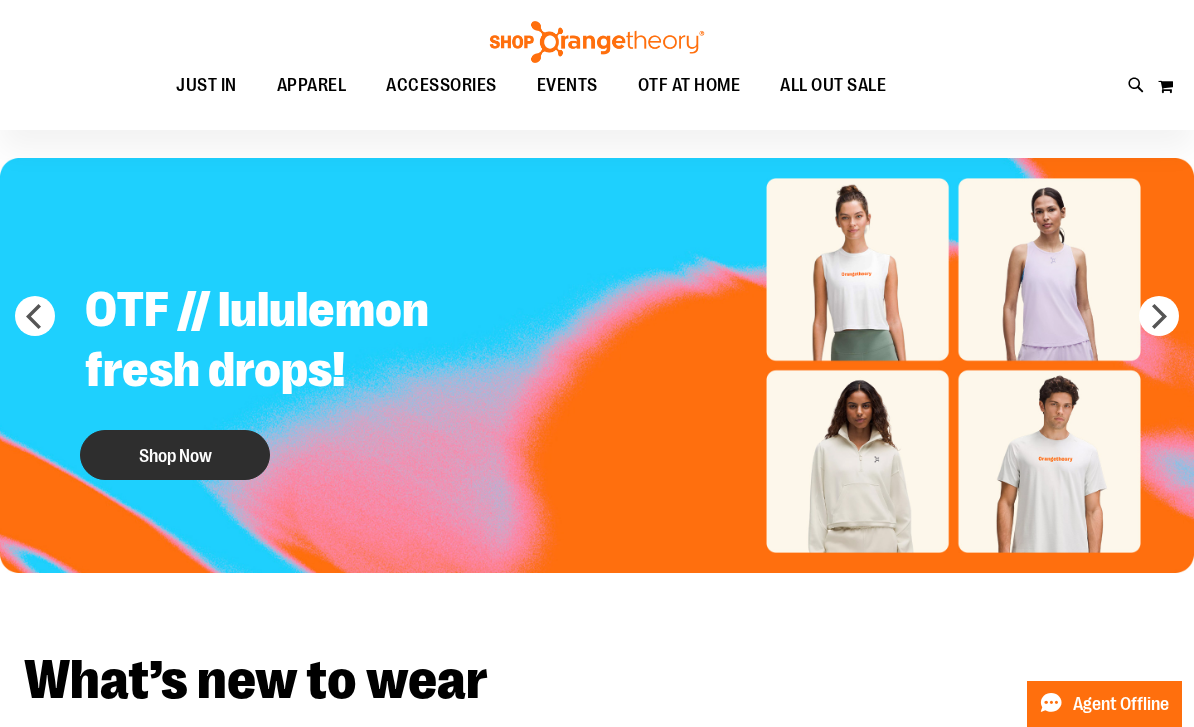 click on "Shop Now" at bounding box center (175, 455) 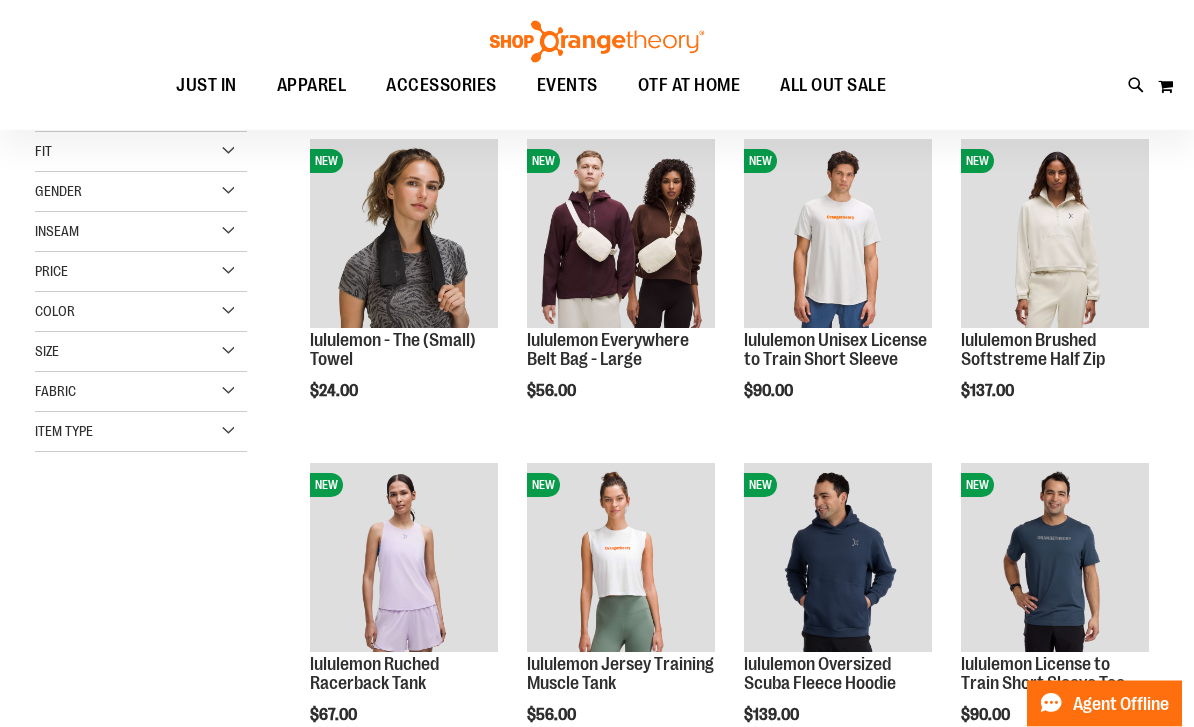 scroll, scrollTop: 273, scrollLeft: 0, axis: vertical 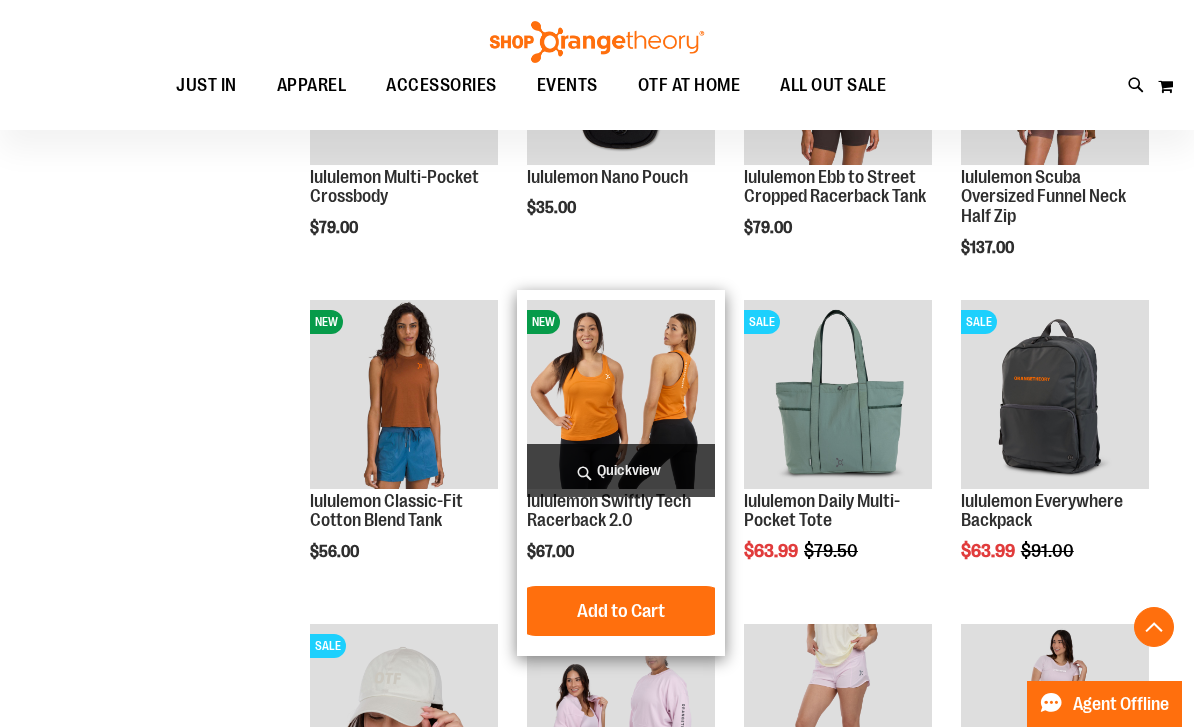 click at bounding box center [621, 394] 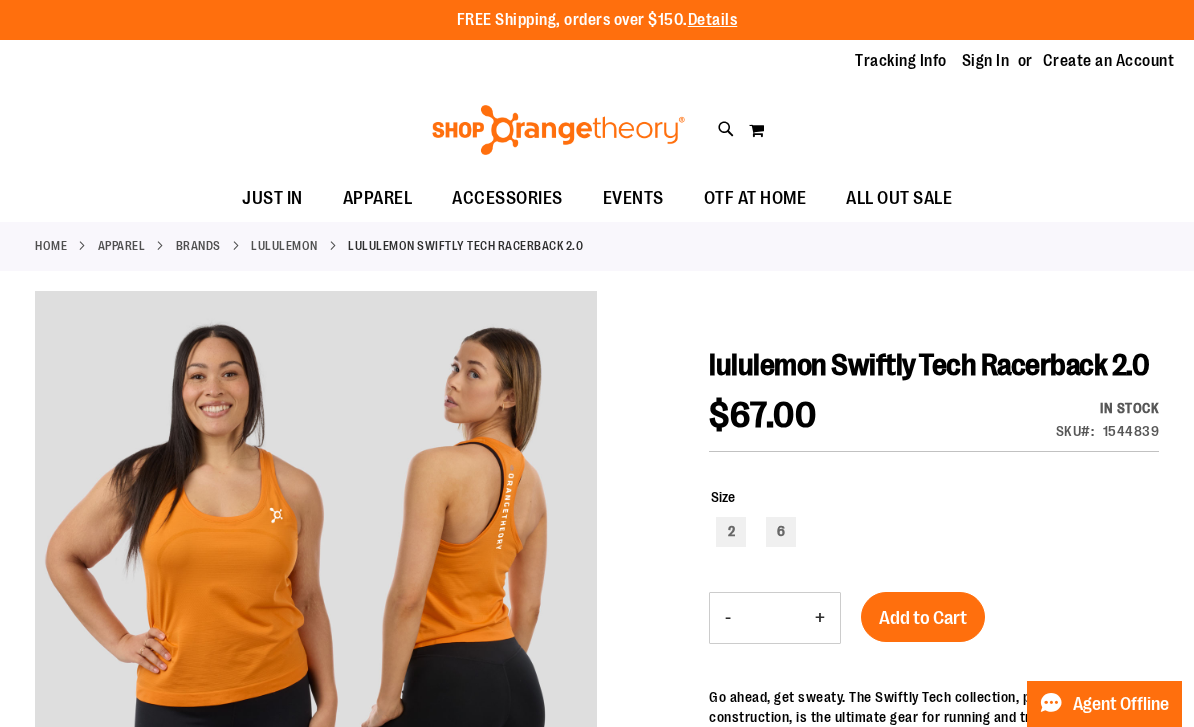 scroll, scrollTop: 0, scrollLeft: 0, axis: both 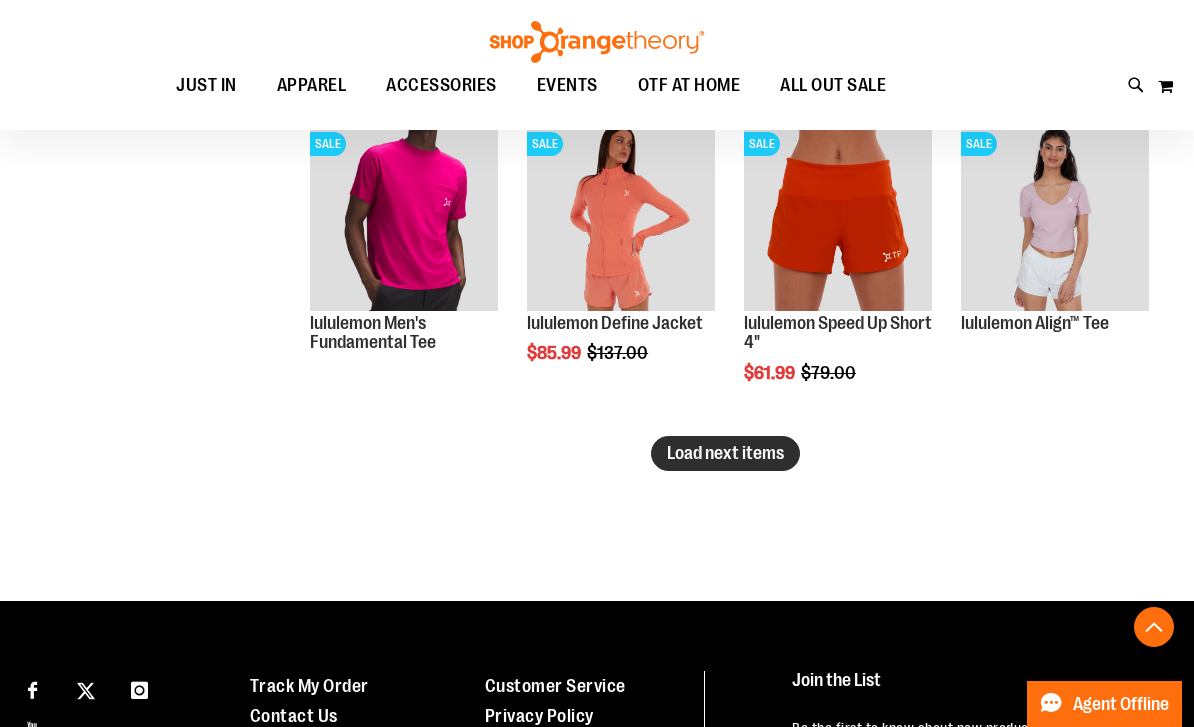 click on "Load next items" at bounding box center [725, 453] 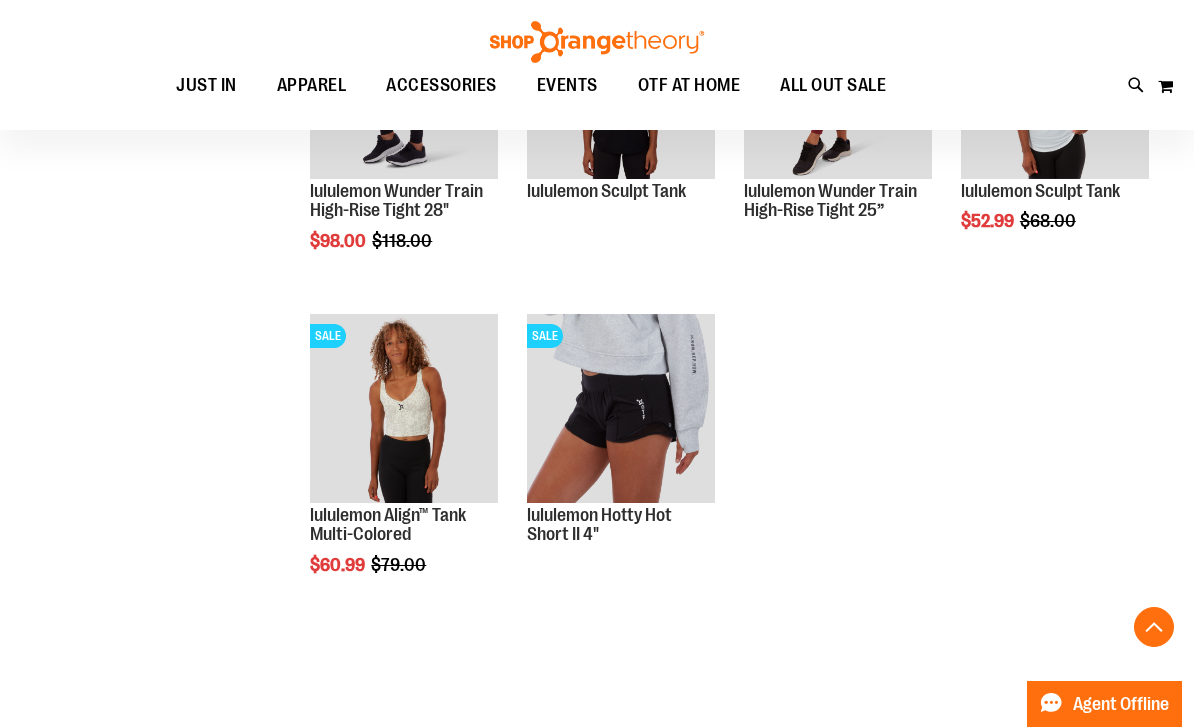 scroll, scrollTop: 3731, scrollLeft: 0, axis: vertical 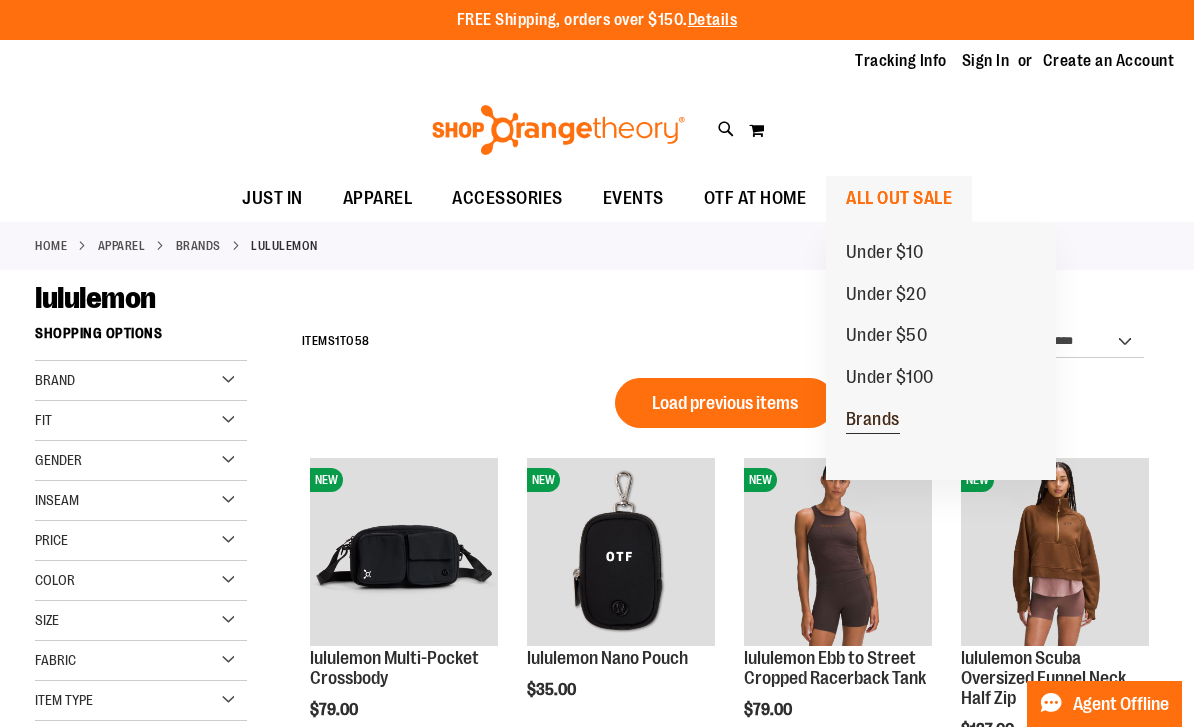 click on "Brands" at bounding box center (873, 421) 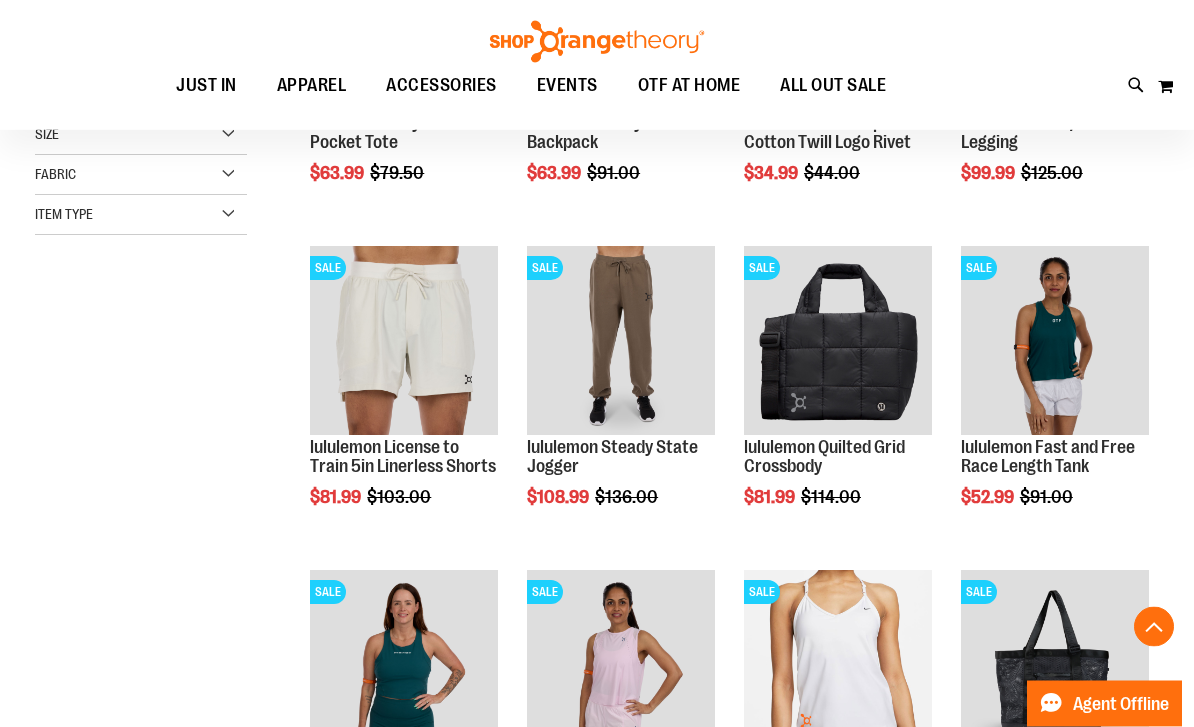 scroll, scrollTop: 485, scrollLeft: 0, axis: vertical 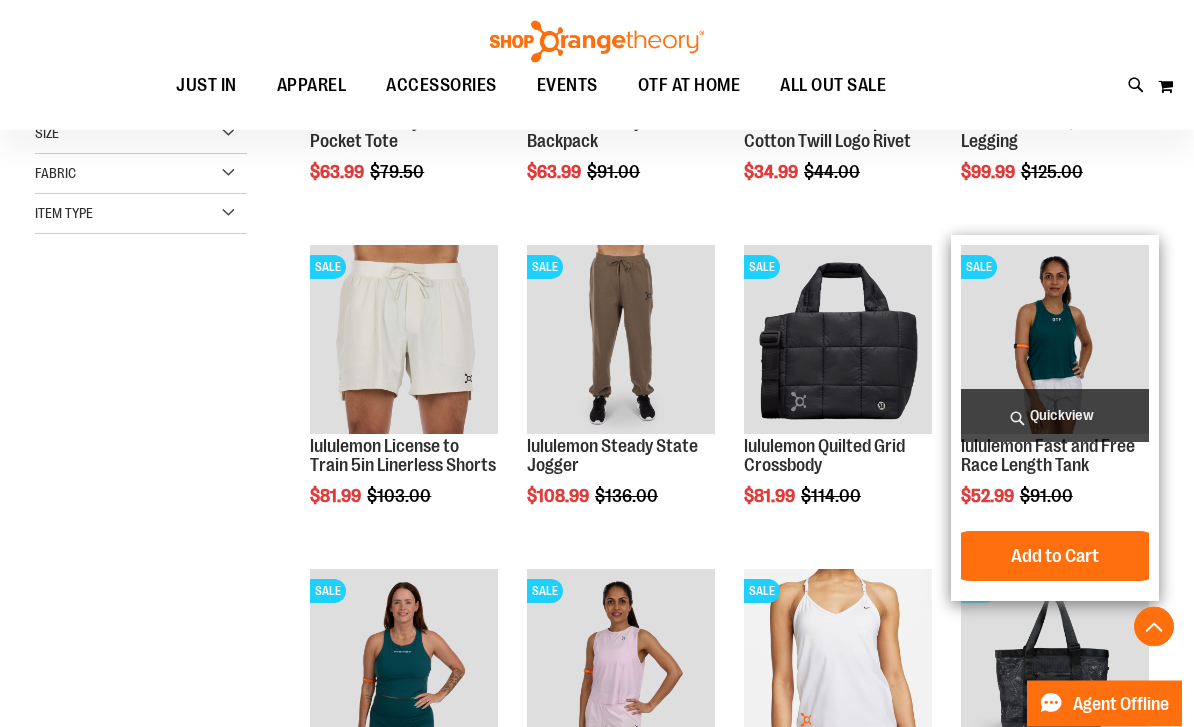 click at bounding box center [1055, 340] 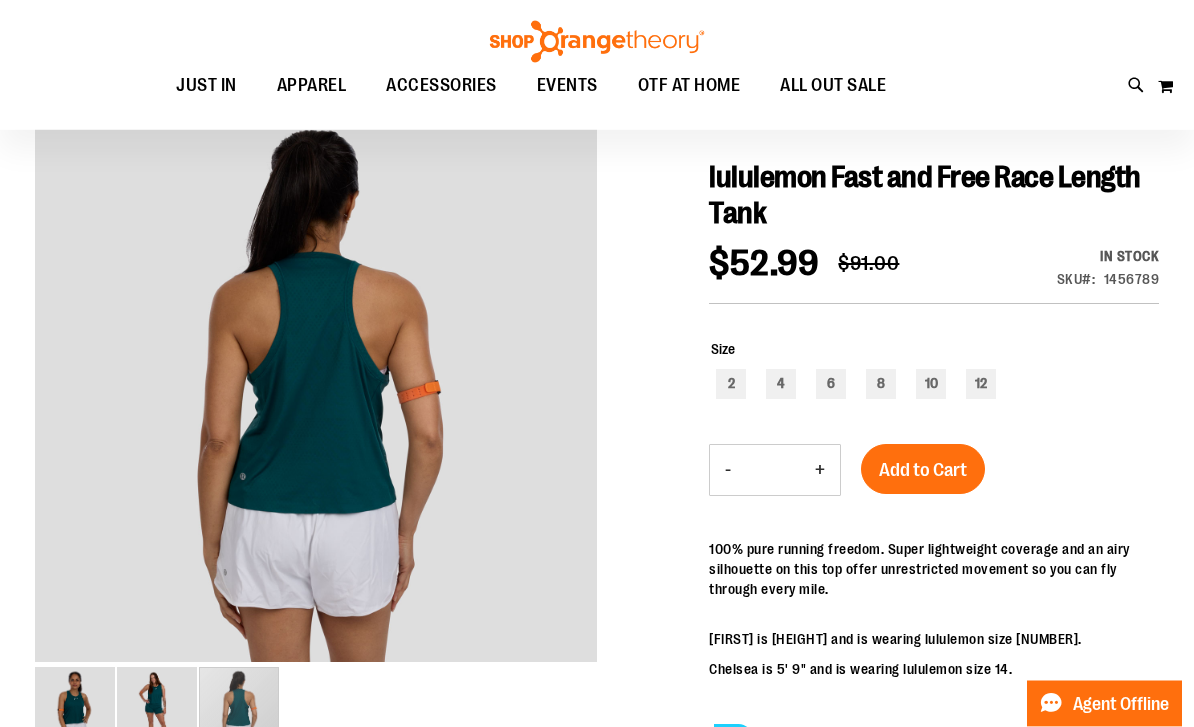 scroll, scrollTop: 186, scrollLeft: 0, axis: vertical 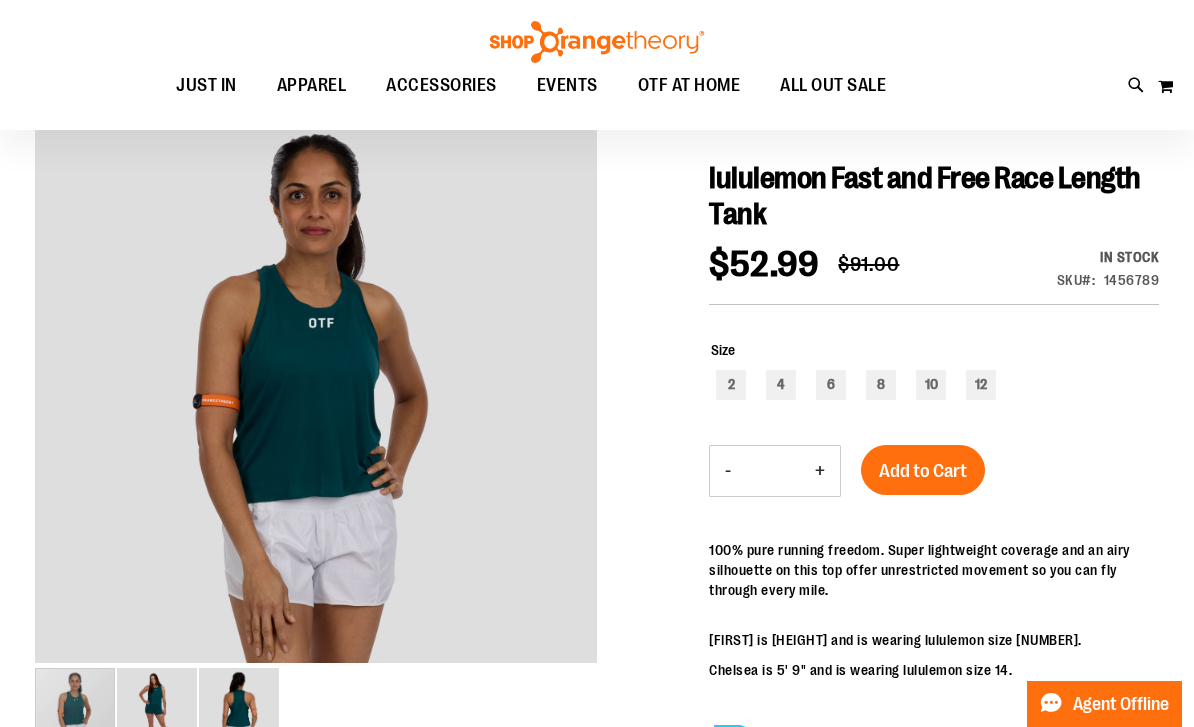 click at bounding box center (880, 382) 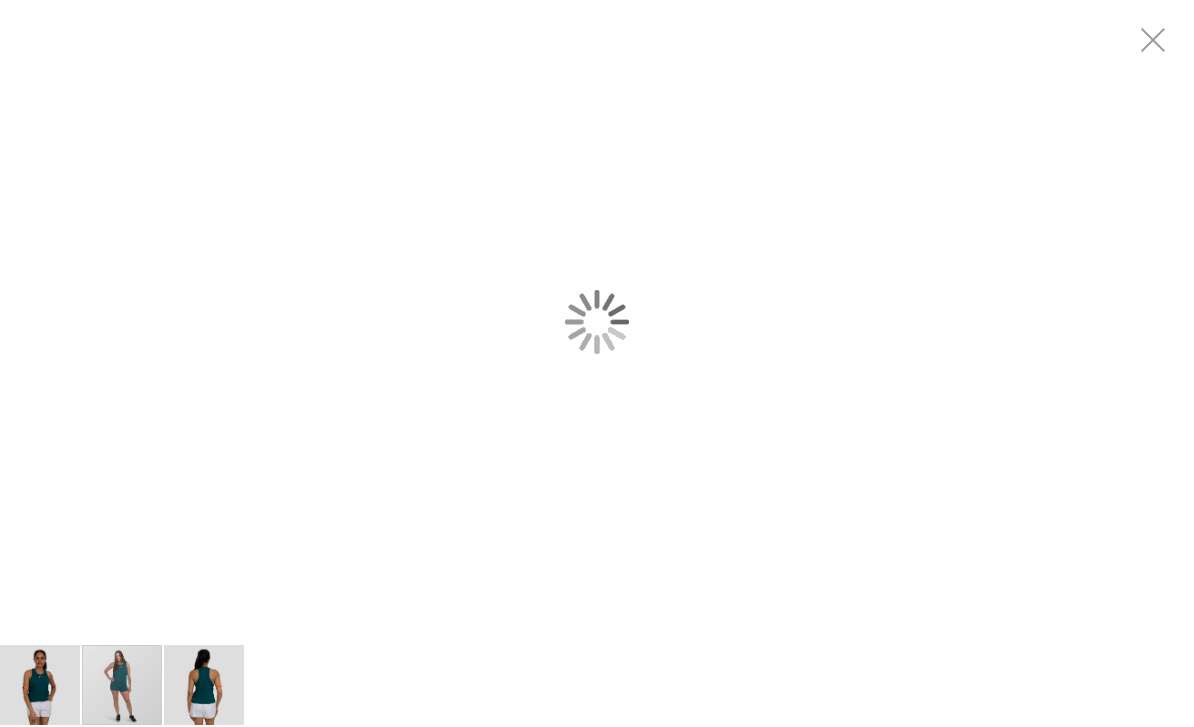 scroll, scrollTop: 0, scrollLeft: 0, axis: both 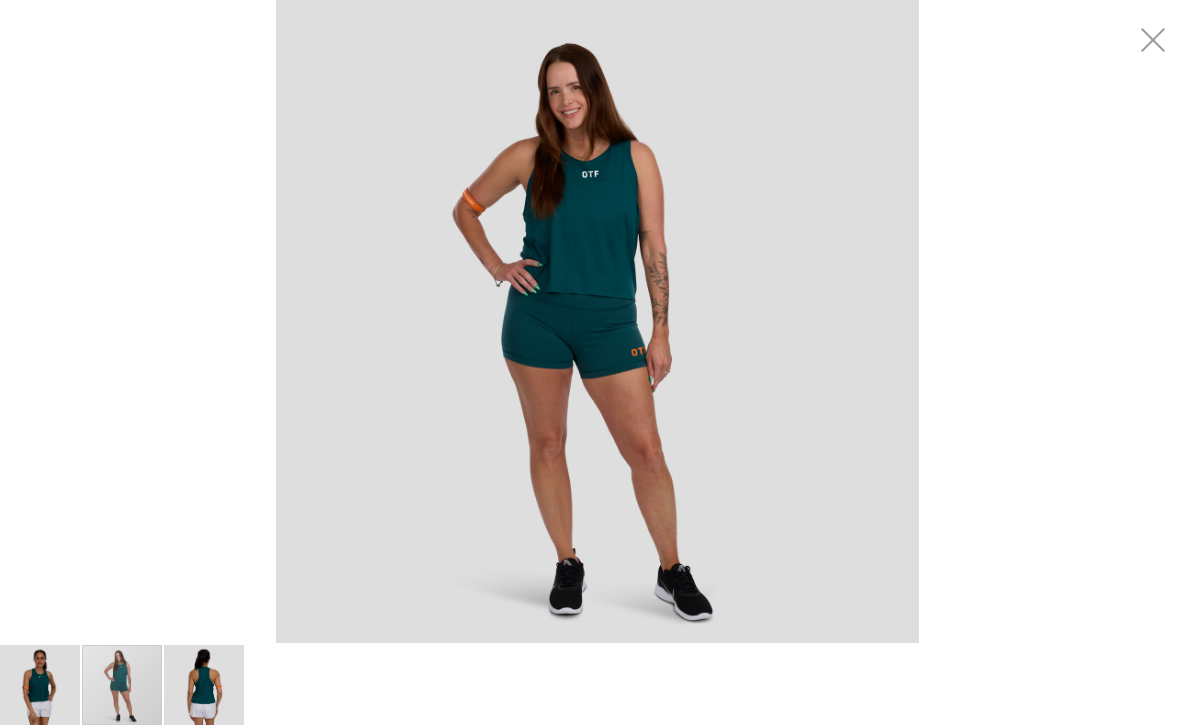 click on "Skip to Content
The store will not work correctly when cookies are disabled.
FREE Shipping, orders over $150.  Details
To order the Spring Dri Tri event bundle please email  shoporangetheory@bdainc.com .
Tracking Info
Sign In
Return to Procurement
Create an Account
Toggle Nav
Search" at bounding box center (597, 363) 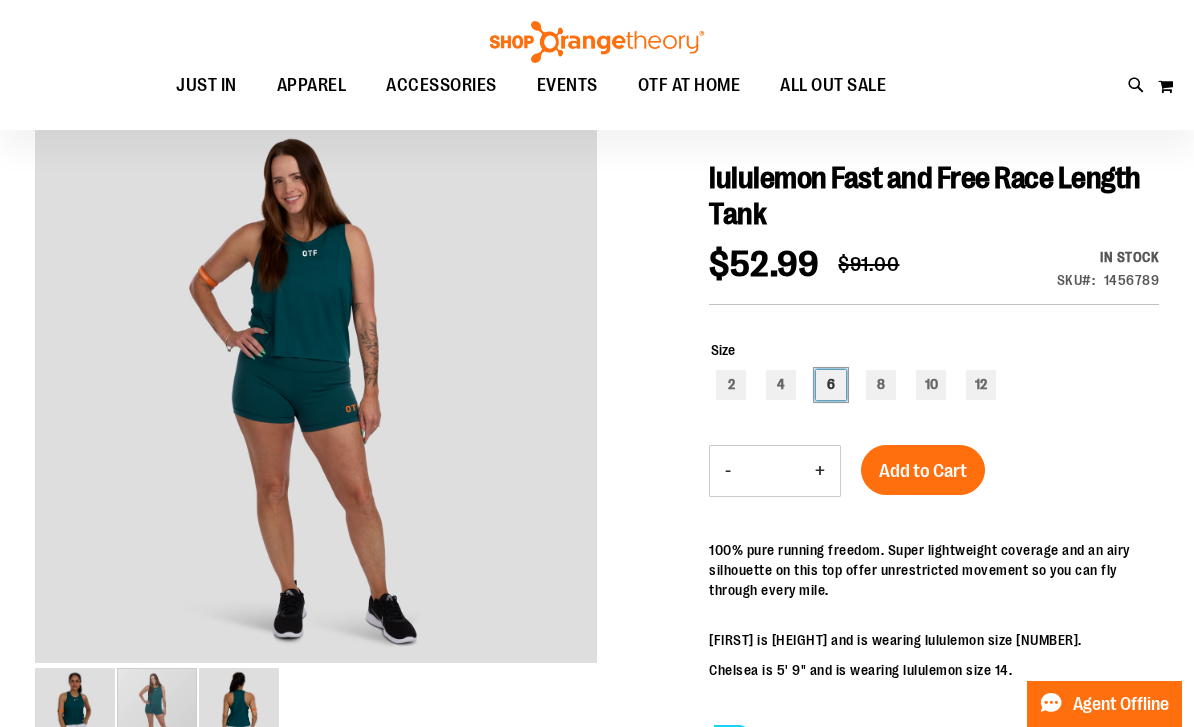 click on "6" at bounding box center [831, 385] 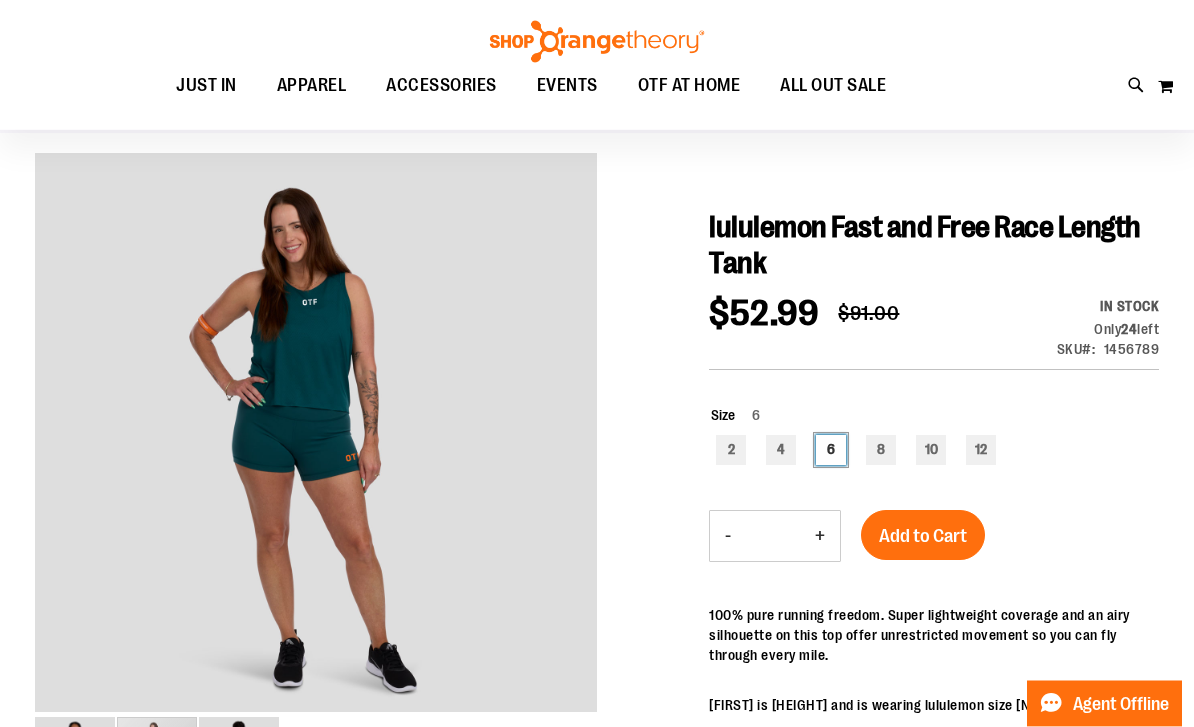 scroll, scrollTop: 0, scrollLeft: 0, axis: both 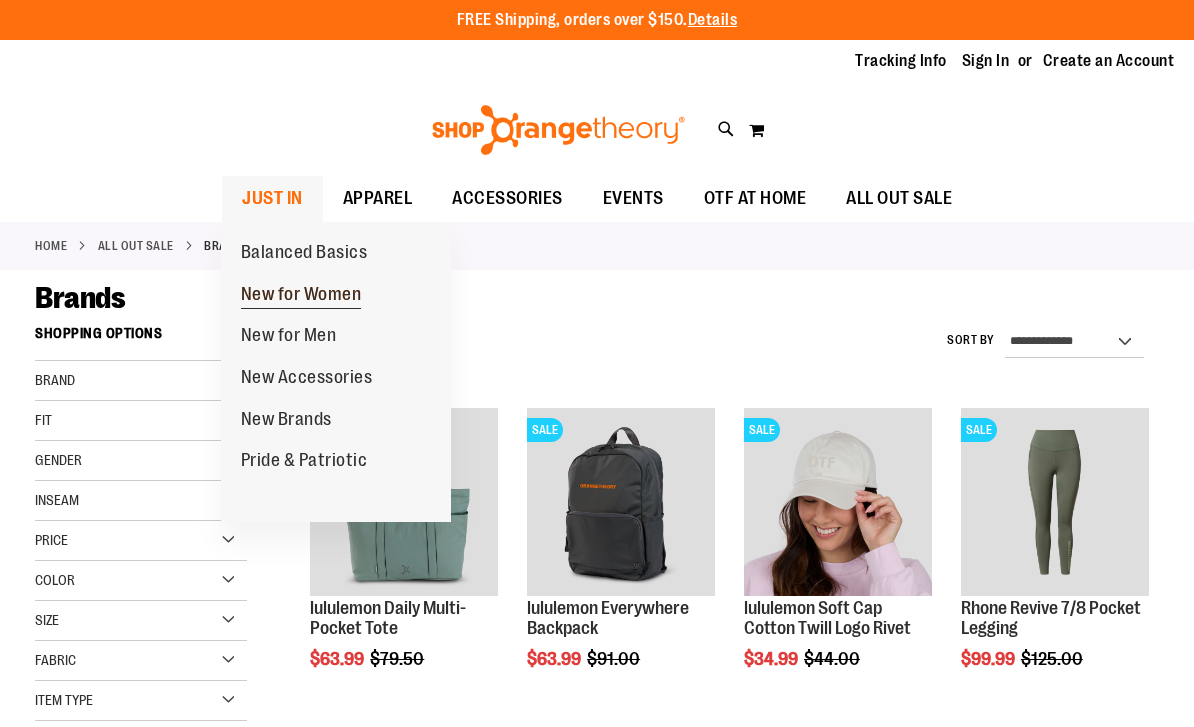 click on "New for Women" at bounding box center (301, 296) 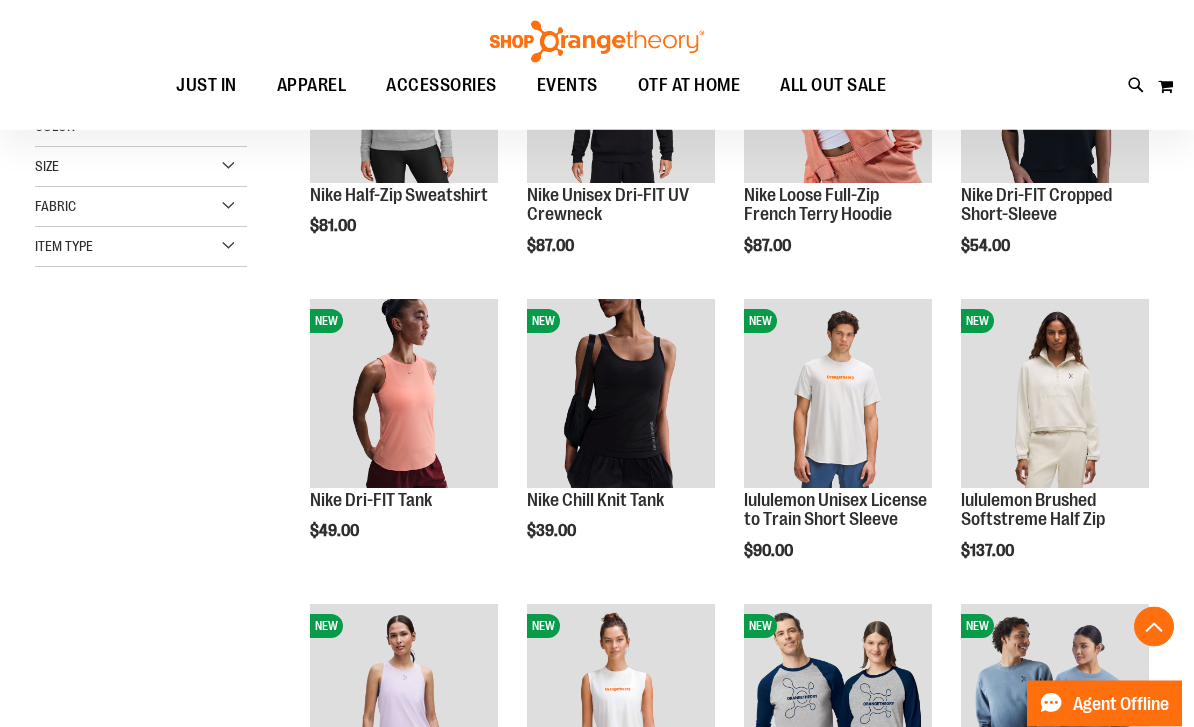 scroll, scrollTop: 414, scrollLeft: 0, axis: vertical 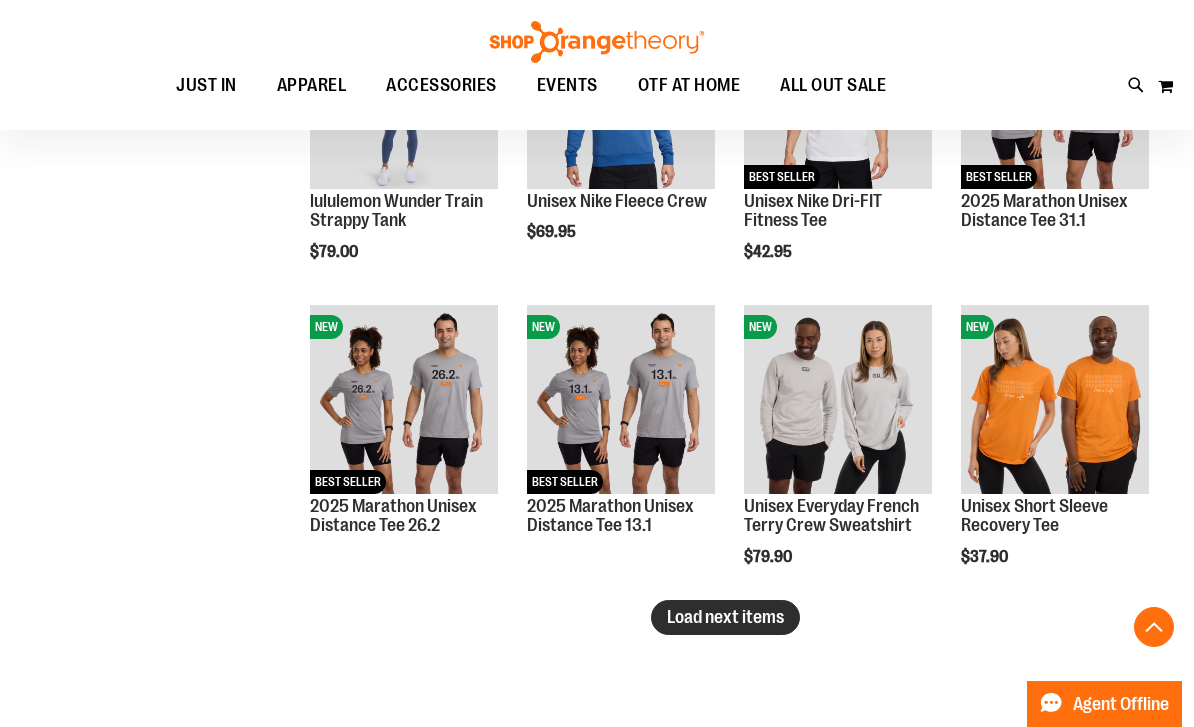 click on "Load next items" at bounding box center (725, 617) 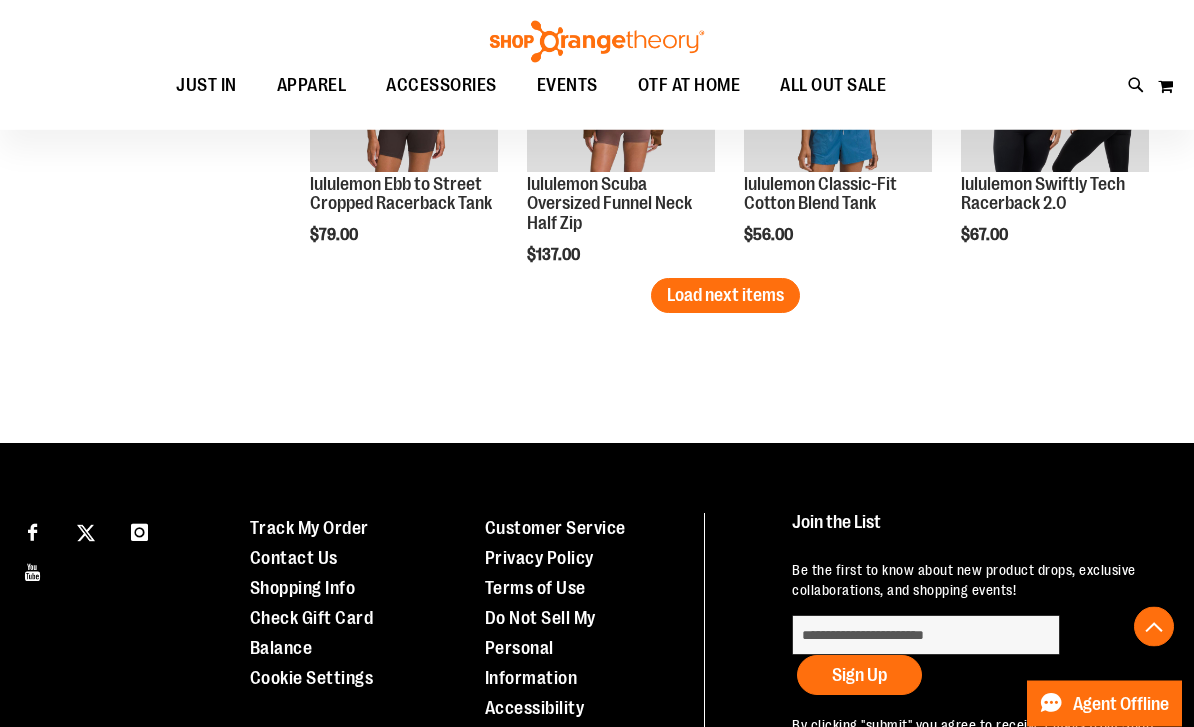 scroll, scrollTop: 3780, scrollLeft: 0, axis: vertical 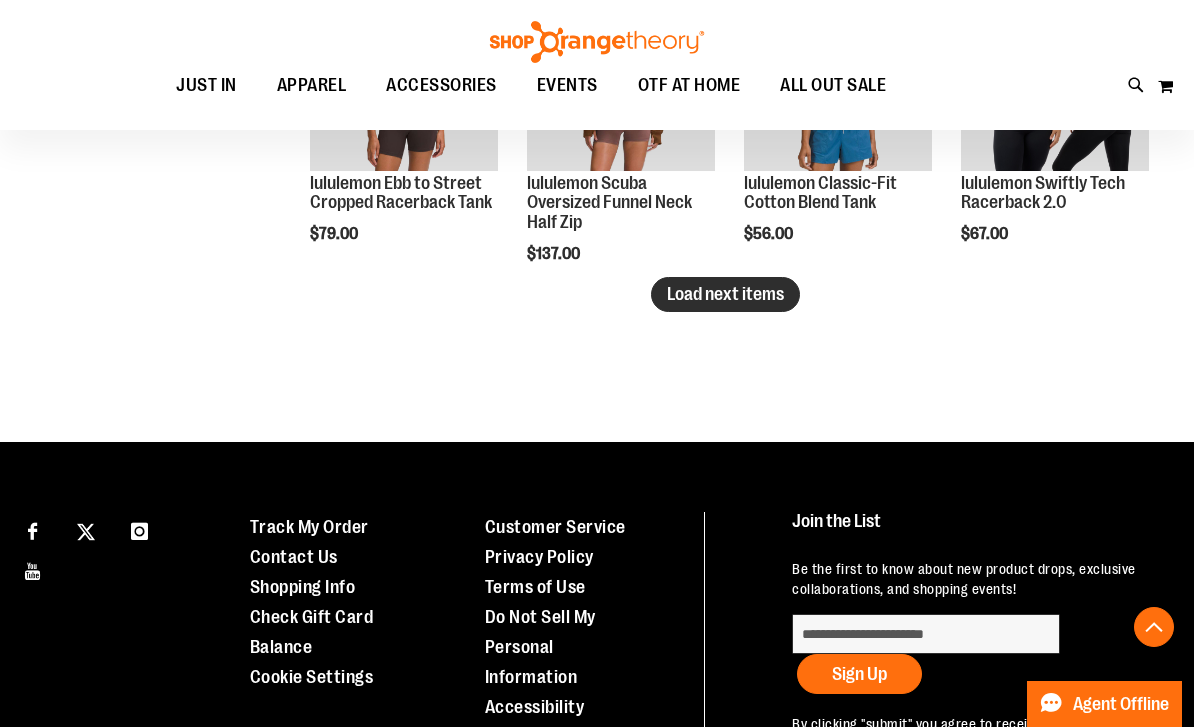 click on "Load next items" at bounding box center [725, 294] 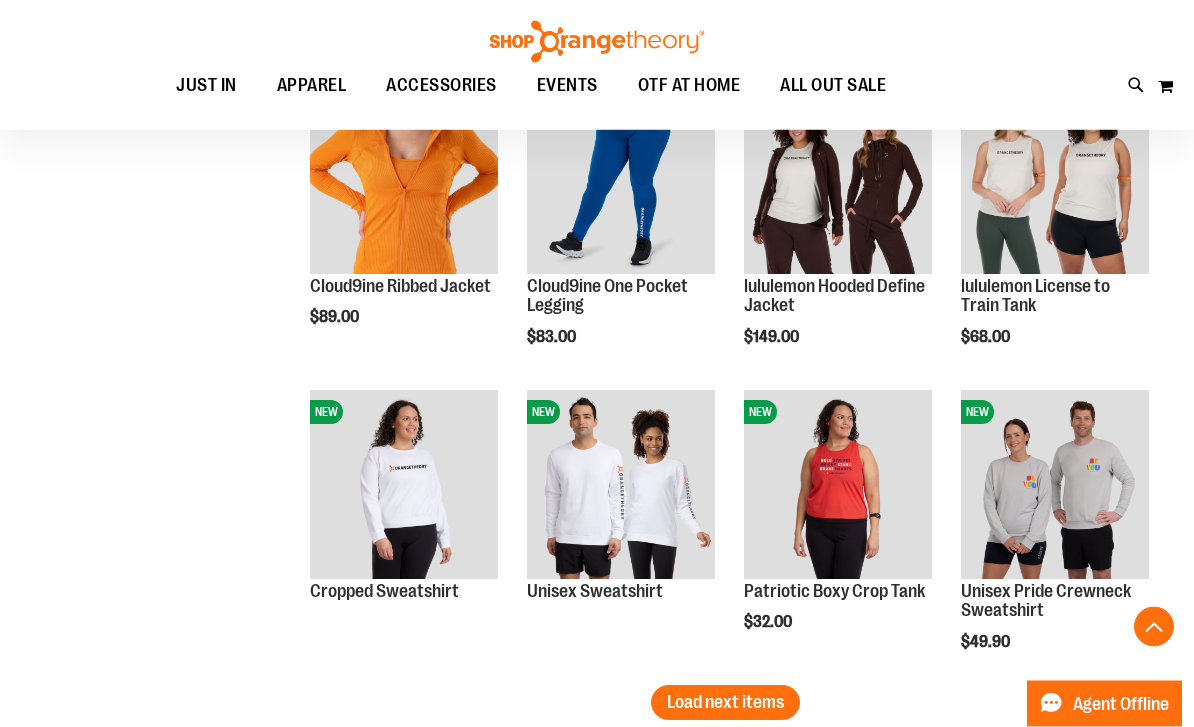 scroll, scrollTop: 4287, scrollLeft: 0, axis: vertical 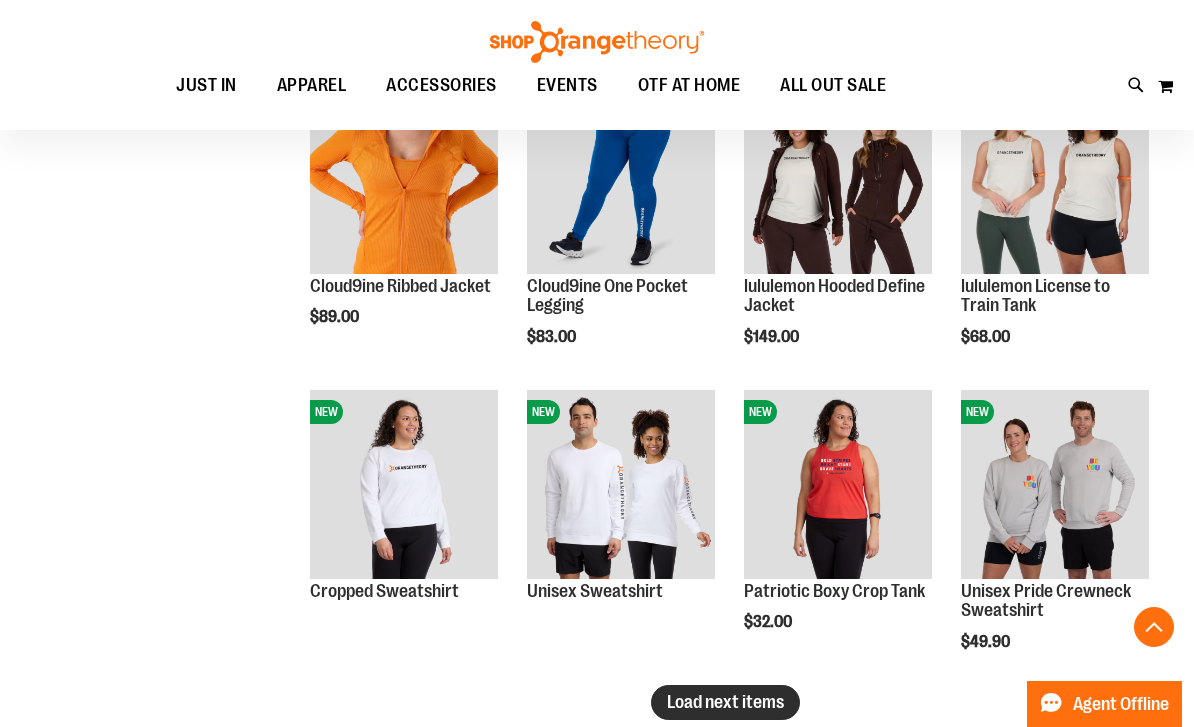 click on "Load next items" at bounding box center (725, 702) 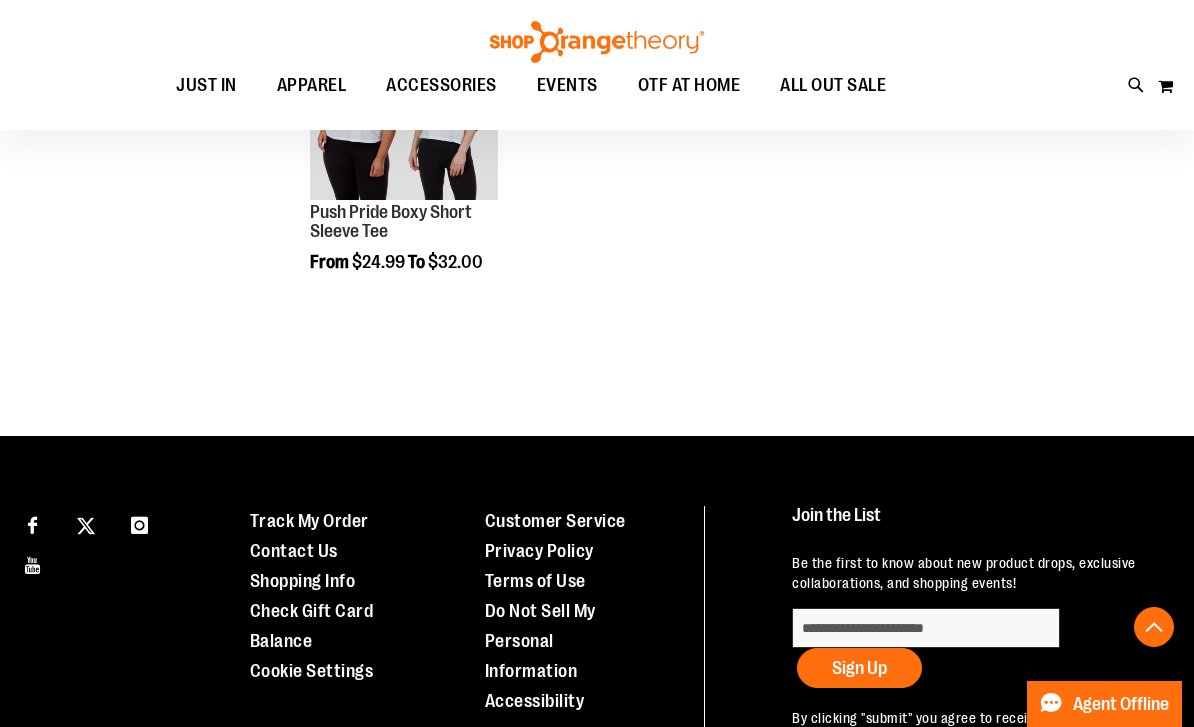 scroll, scrollTop: 5373, scrollLeft: 0, axis: vertical 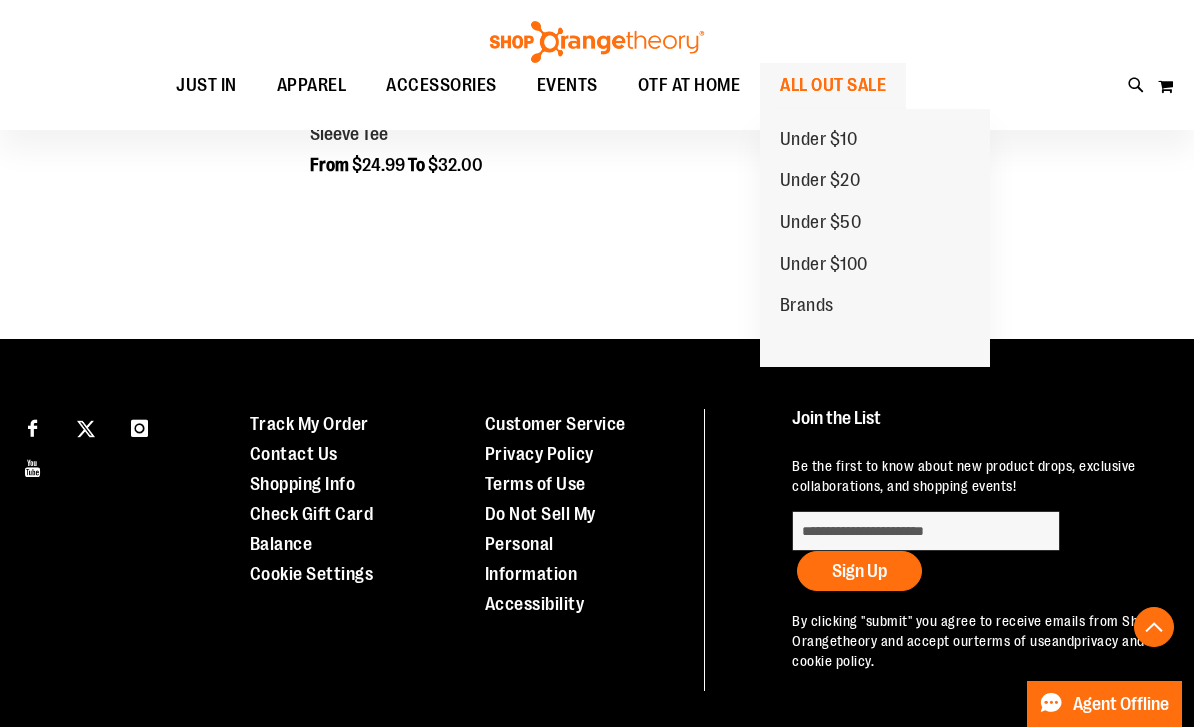 click on "ALL OUT SALE" at bounding box center (833, 85) 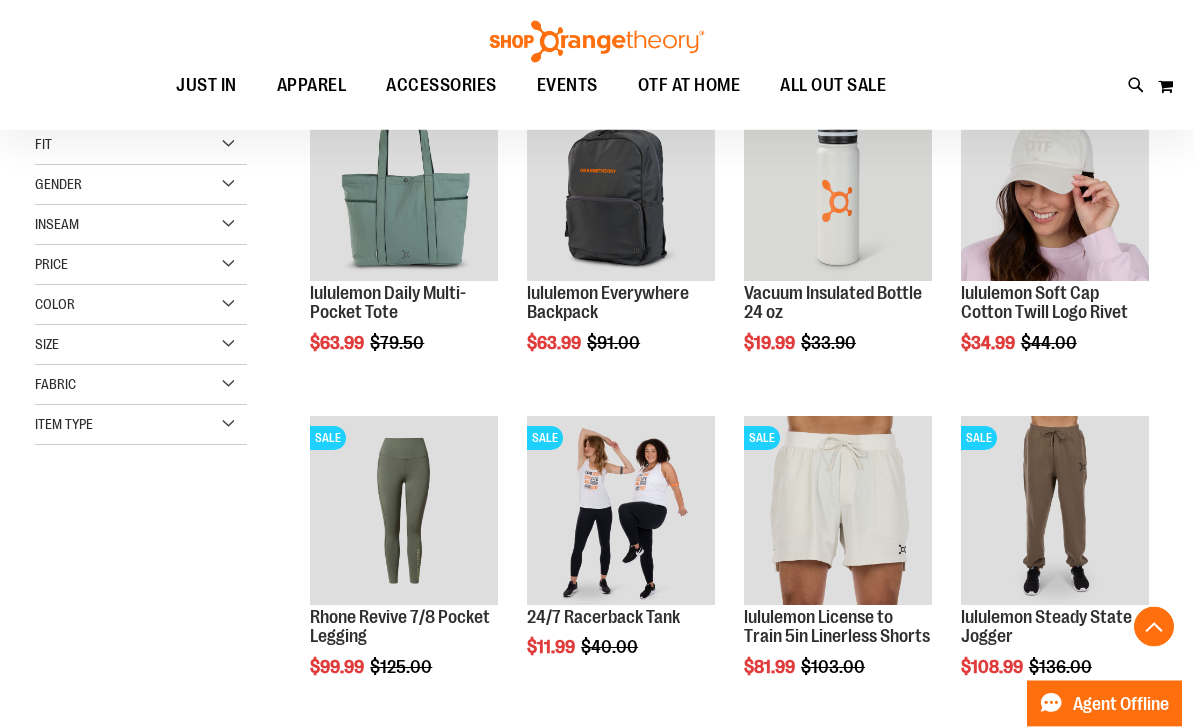 scroll, scrollTop: 325, scrollLeft: 0, axis: vertical 